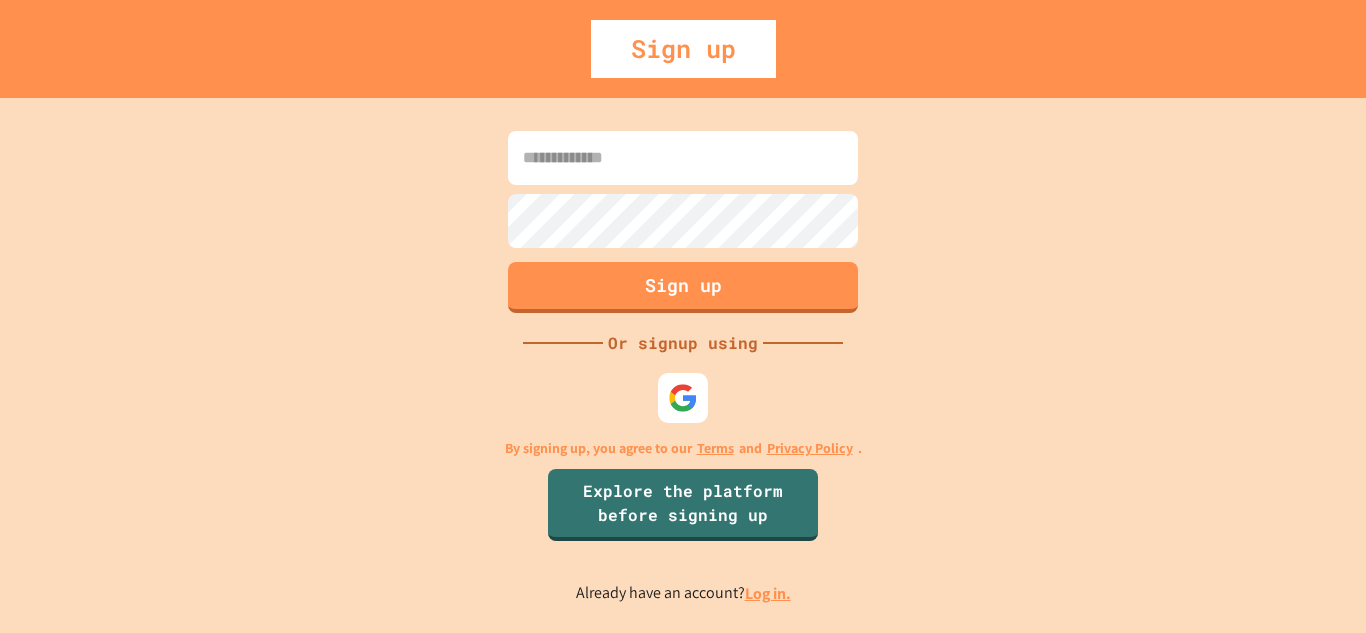 scroll, scrollTop: 0, scrollLeft: 0, axis: both 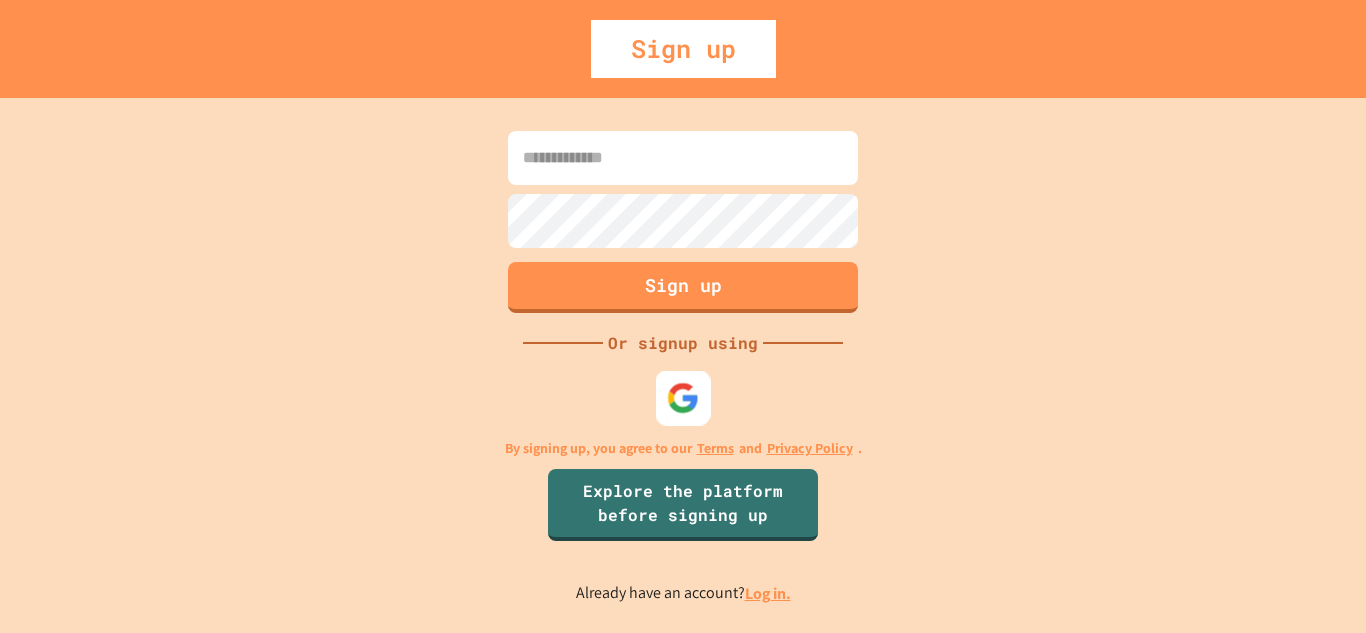 click at bounding box center [683, 397] 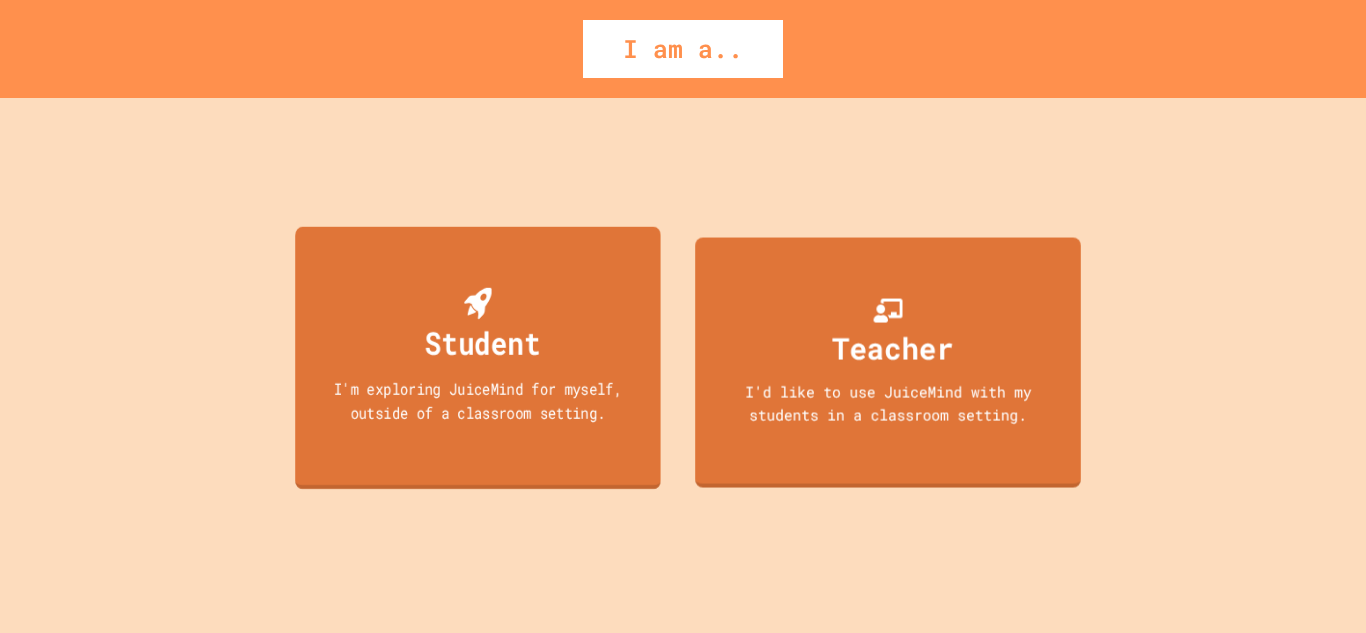 click on "Student" at bounding box center (482, 342) 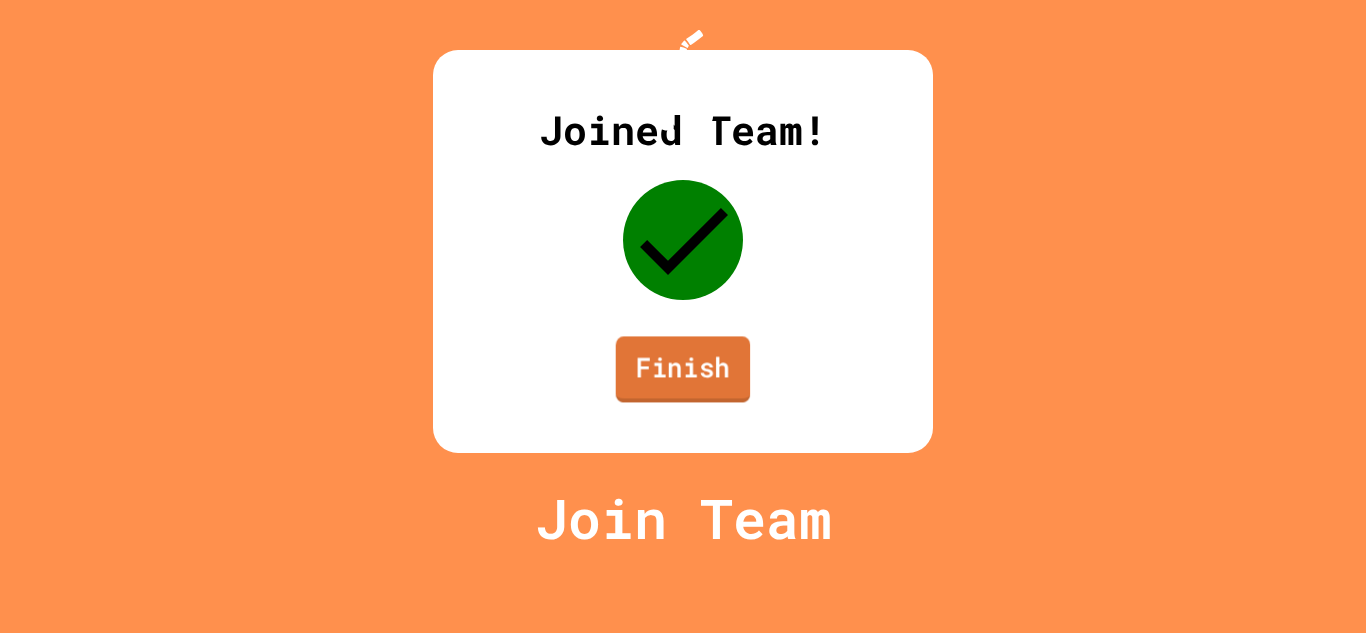 click on "Finish" at bounding box center [683, 369] 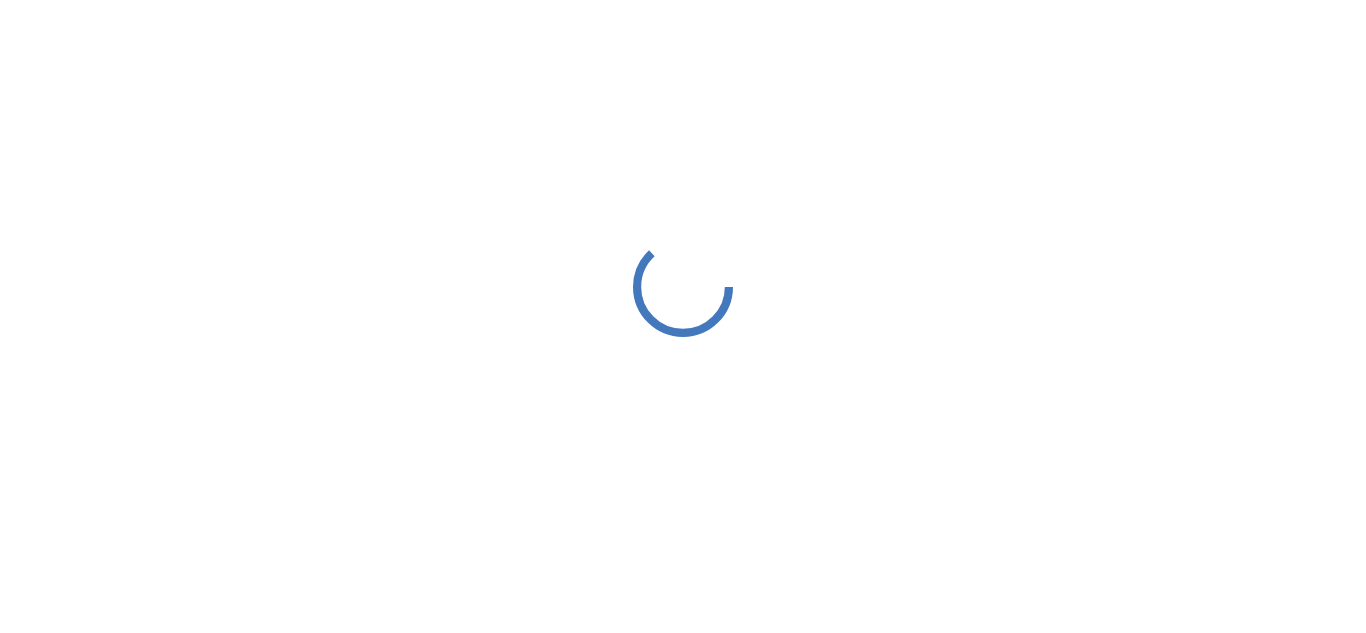 scroll, scrollTop: 0, scrollLeft: 0, axis: both 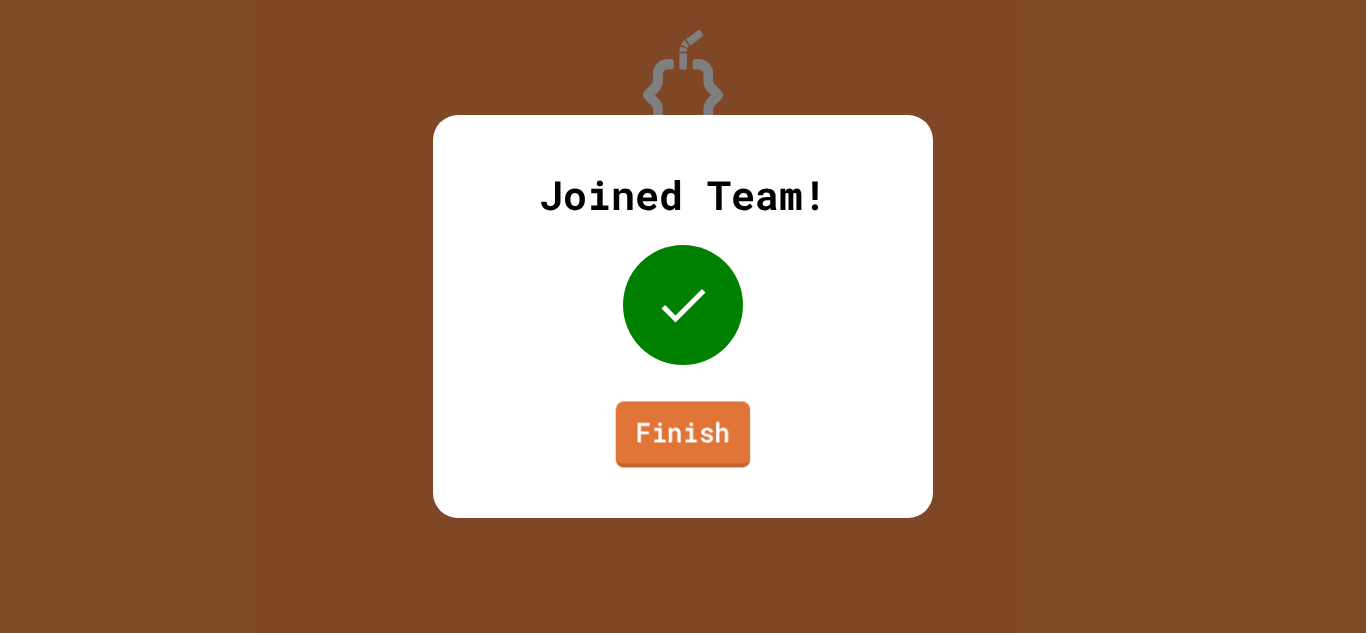 click on "Finish" at bounding box center [683, 434] 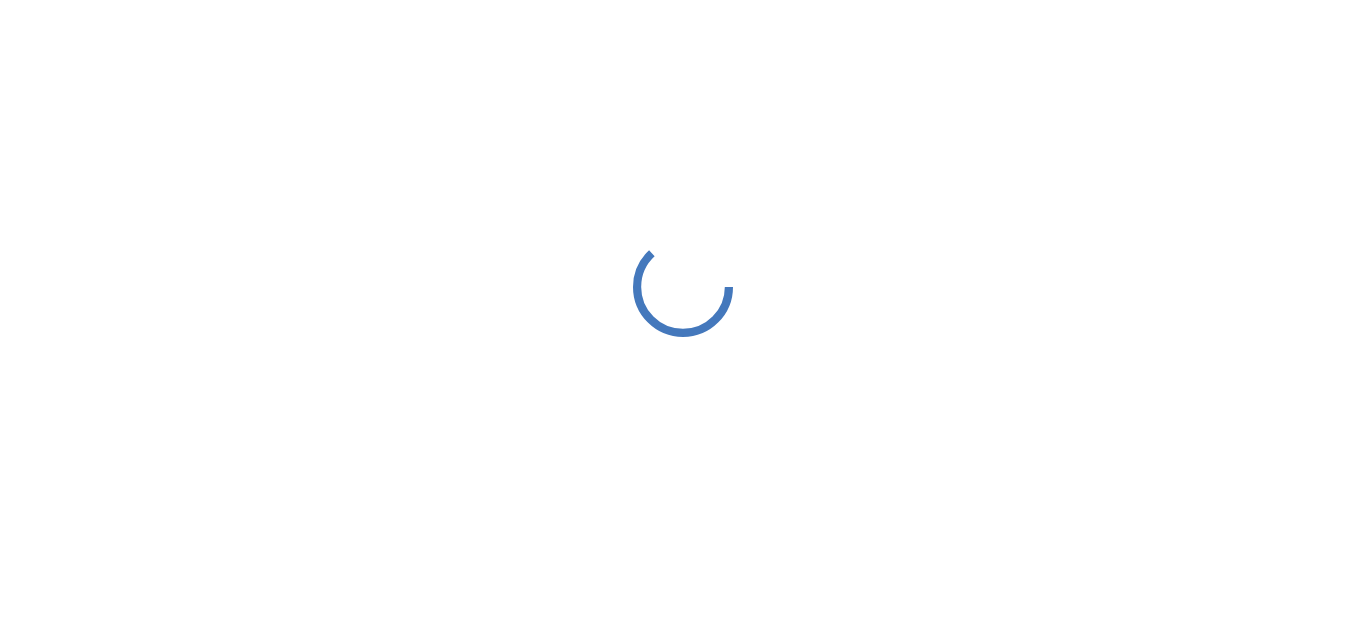 scroll, scrollTop: 0, scrollLeft: 0, axis: both 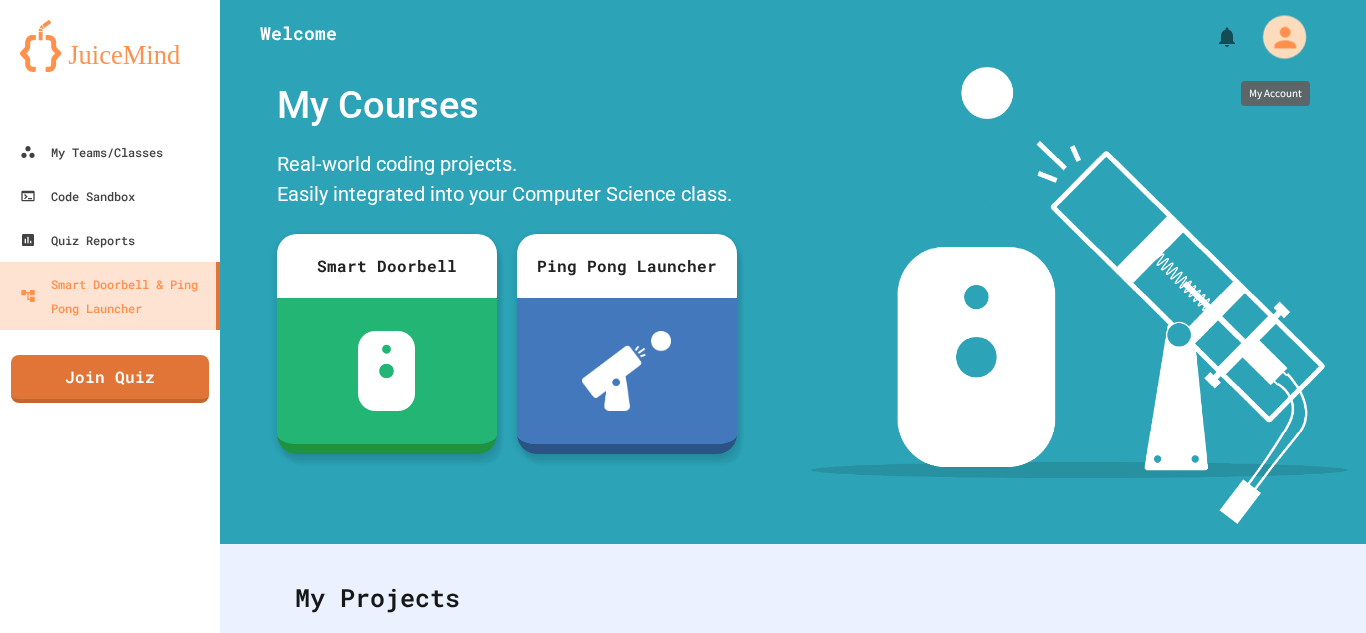 click 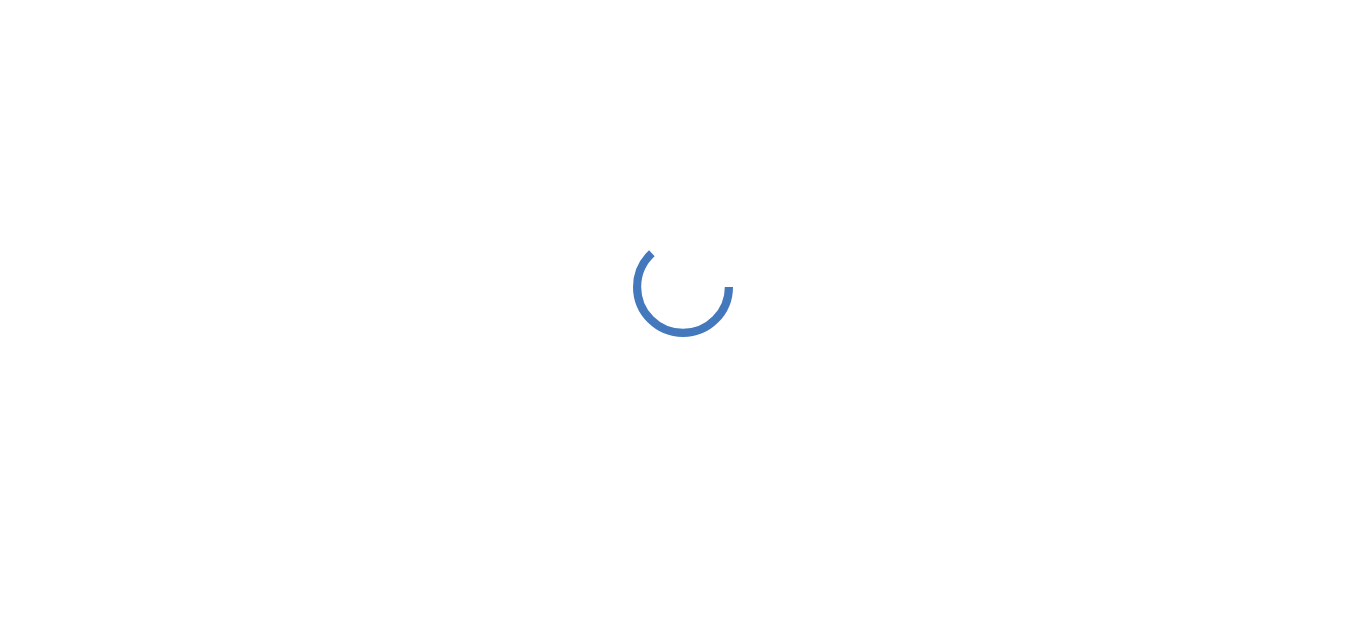 scroll, scrollTop: 0, scrollLeft: 0, axis: both 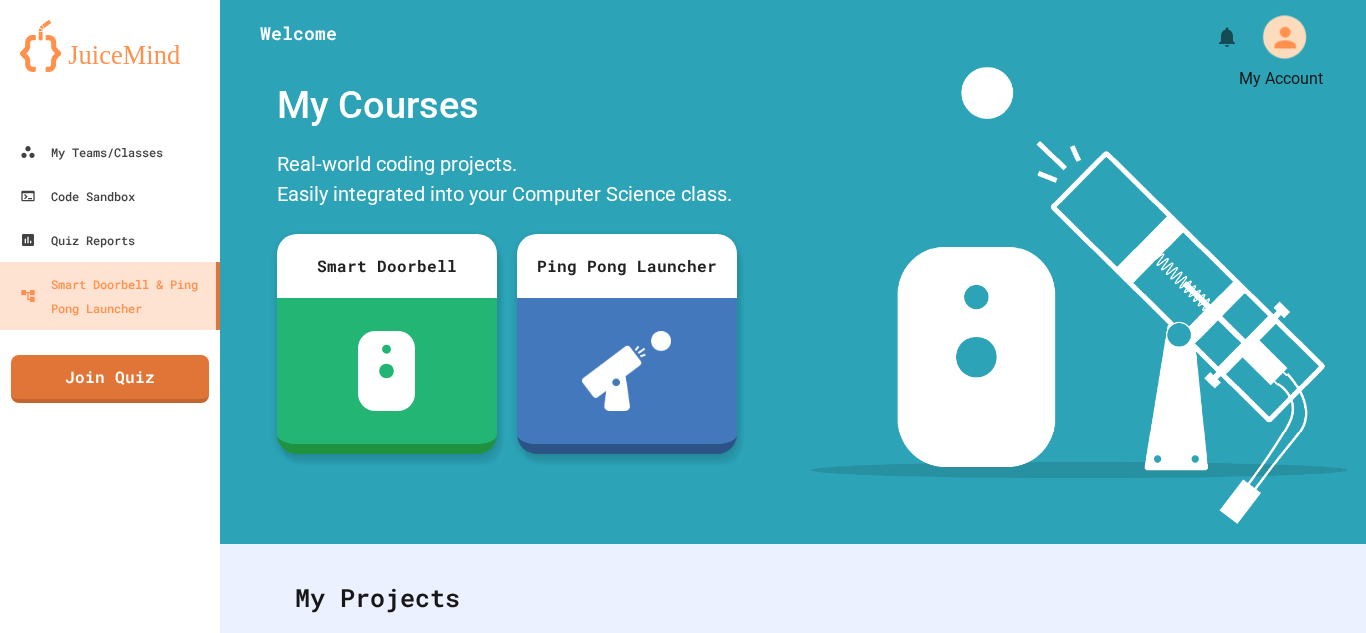 click 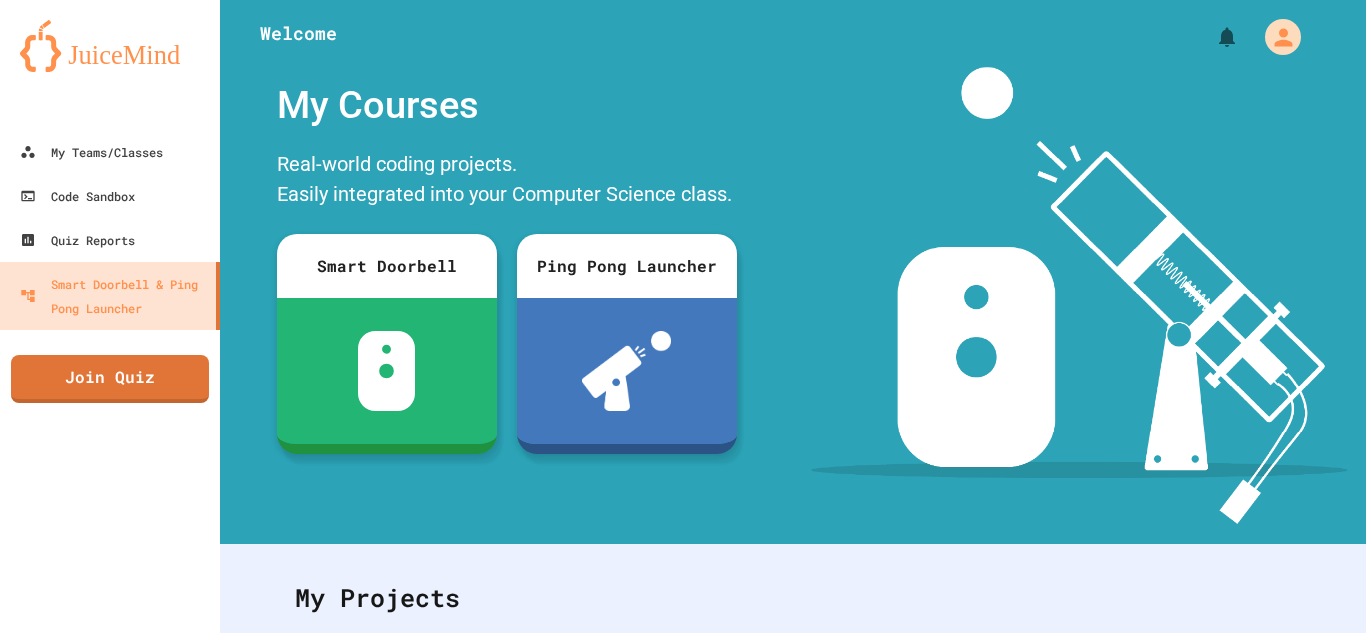 click at bounding box center (683, 633) 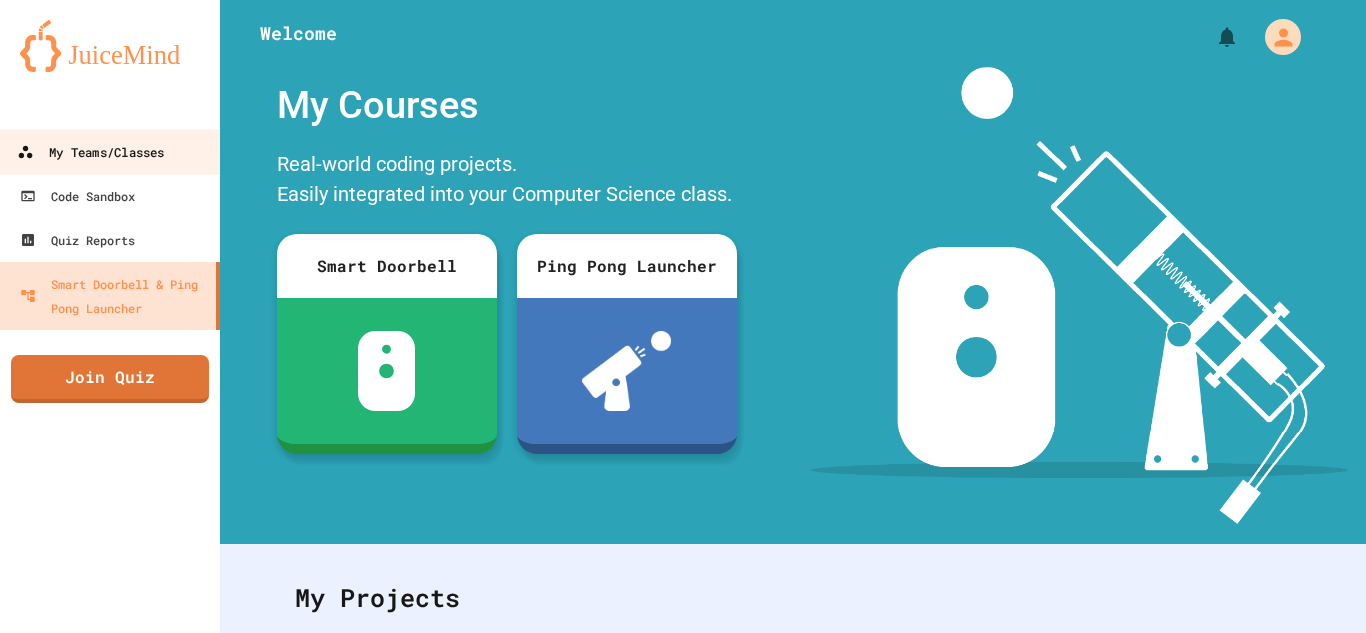 click on "My Teams/Classes" at bounding box center [90, 152] 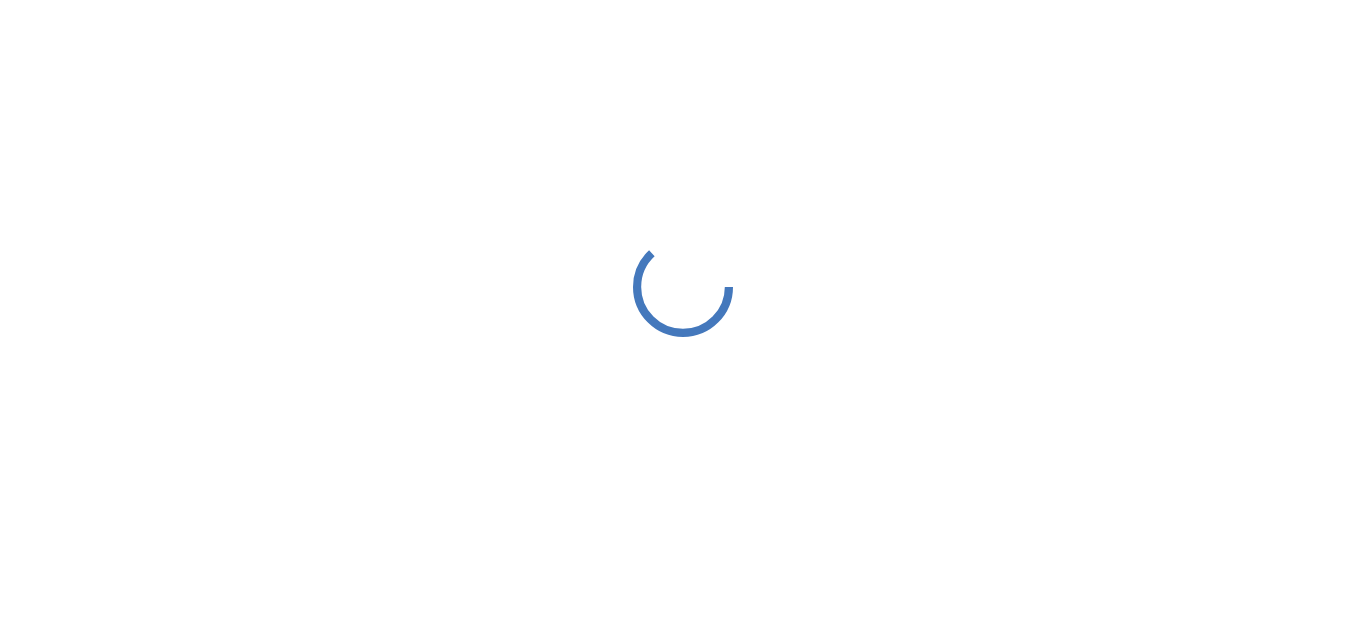 scroll, scrollTop: 0, scrollLeft: 0, axis: both 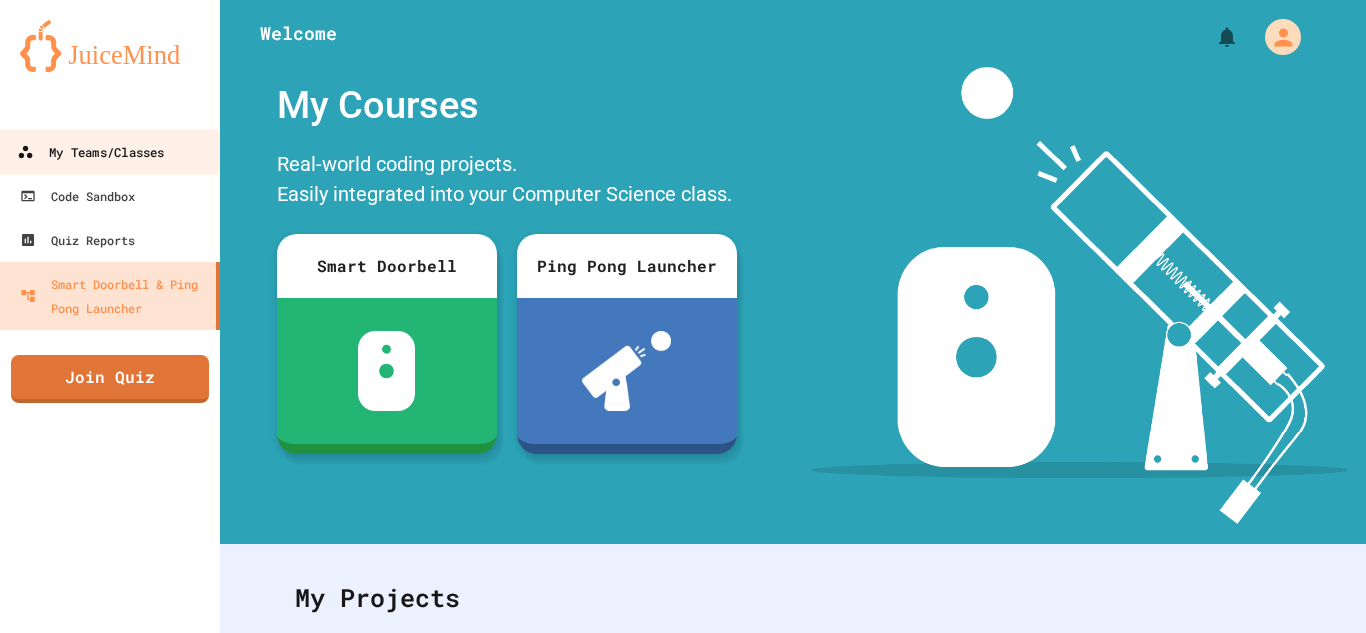 click on "My Teams/Classes" at bounding box center [110, 151] 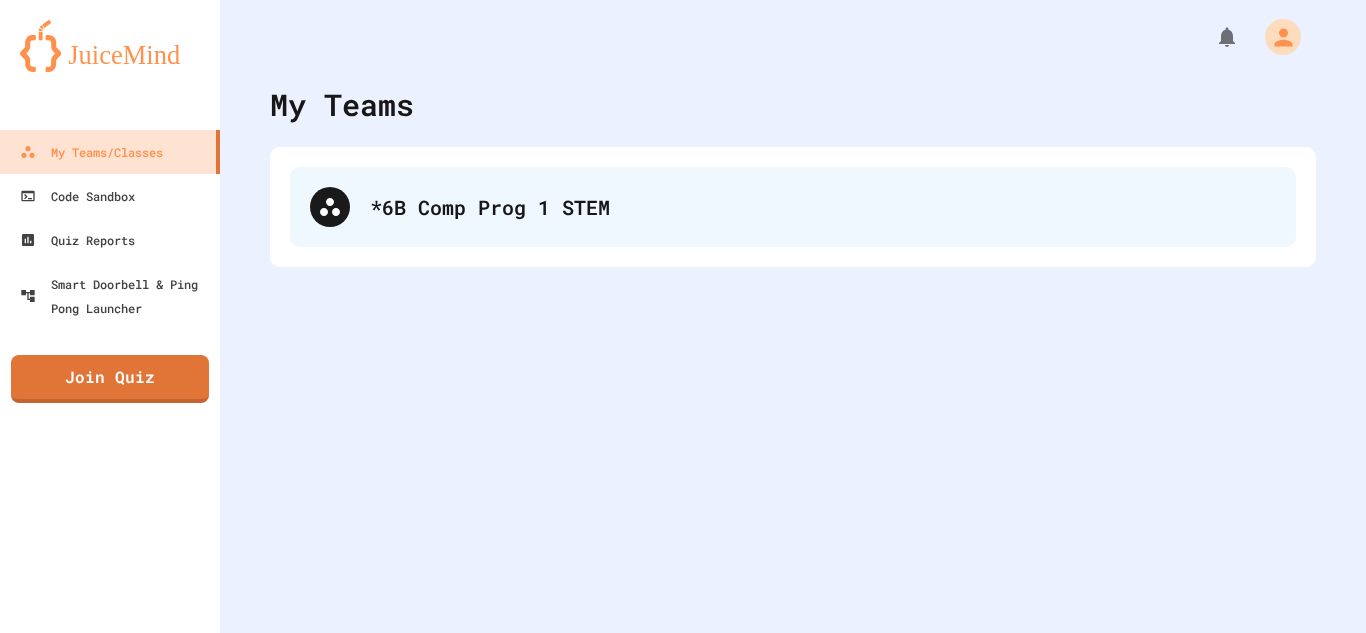click on "*6B Comp Prog 1 STEM" at bounding box center [793, 207] 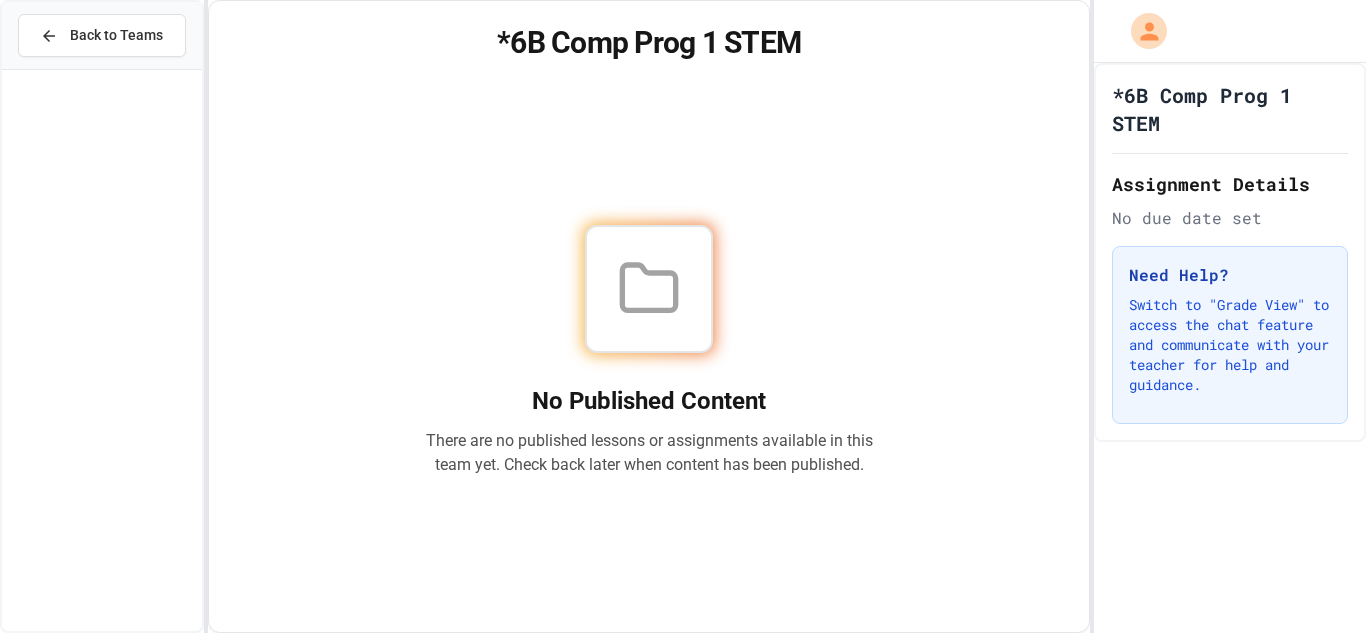 click 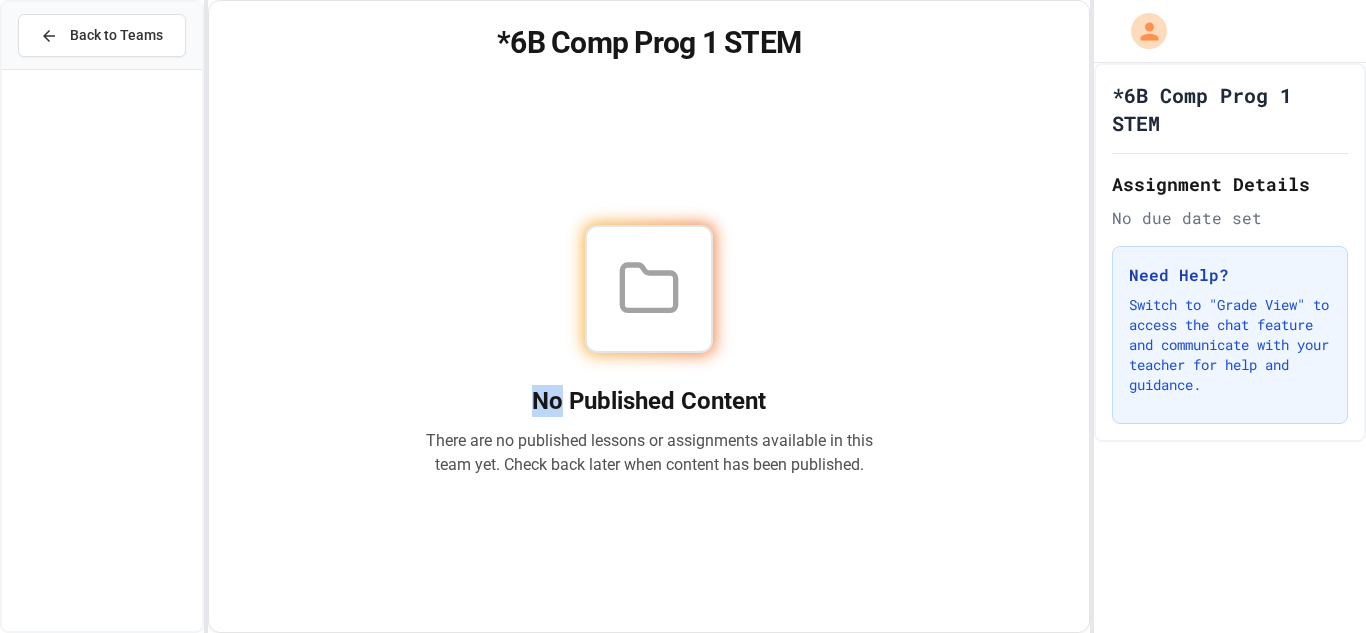 click 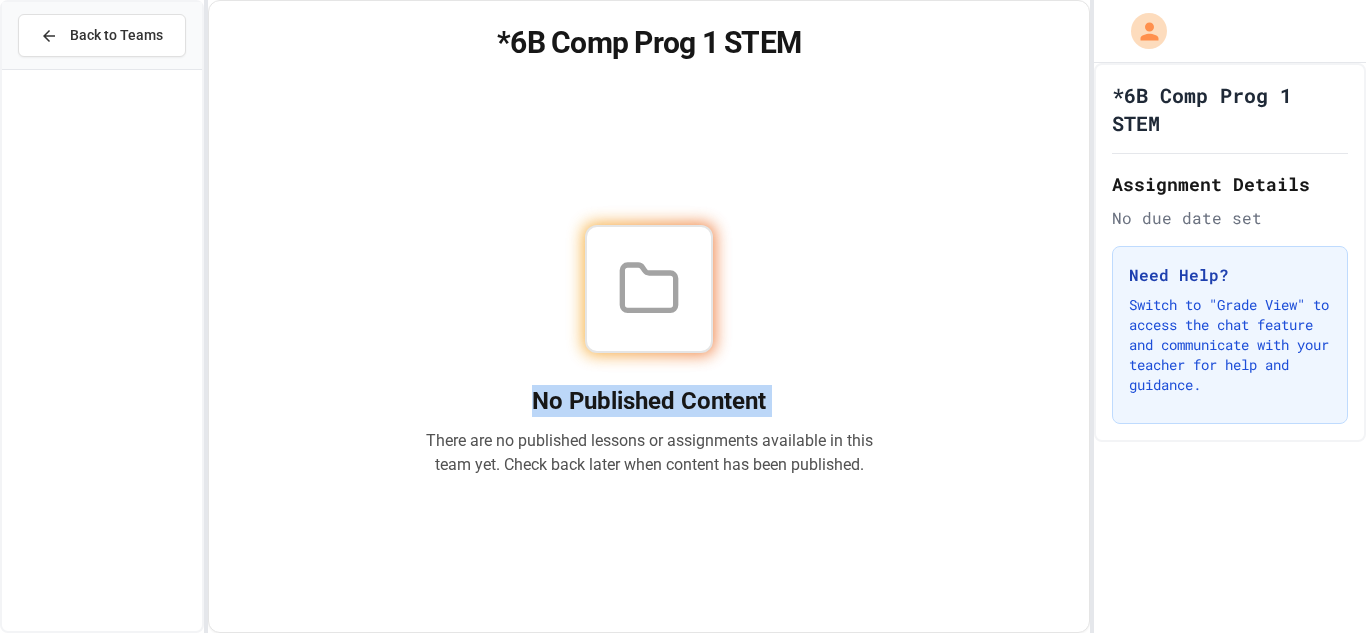 click 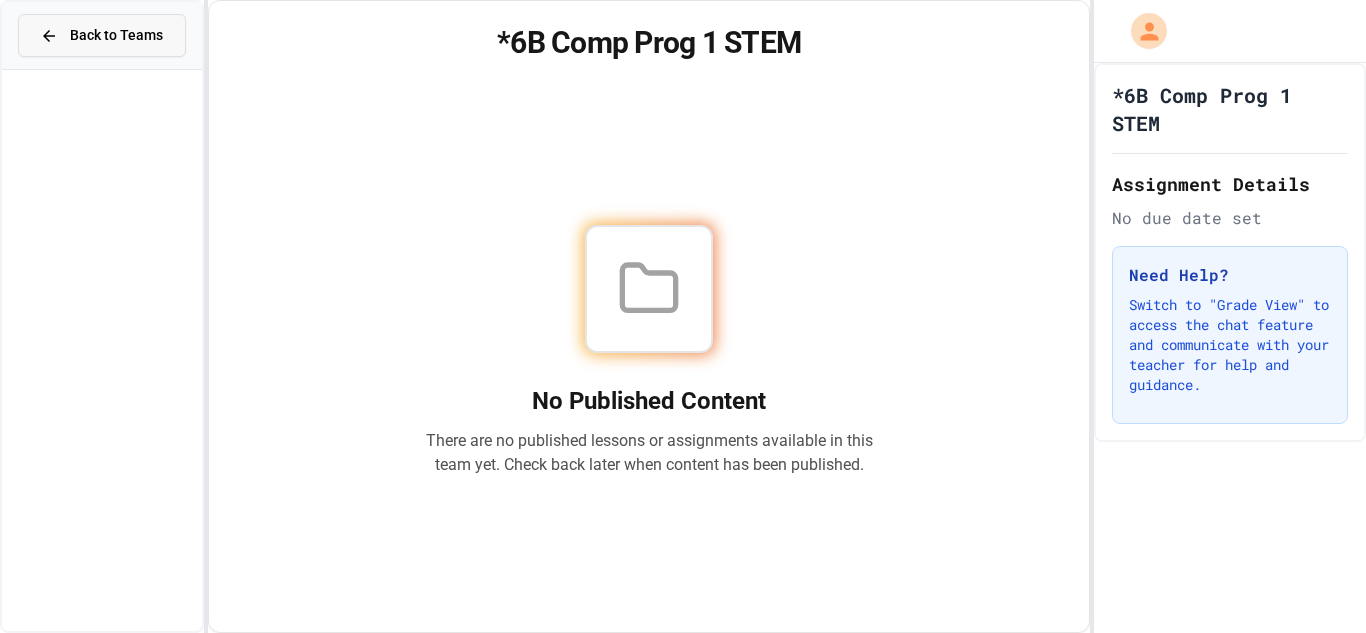 click on "Back to Teams" at bounding box center (116, 35) 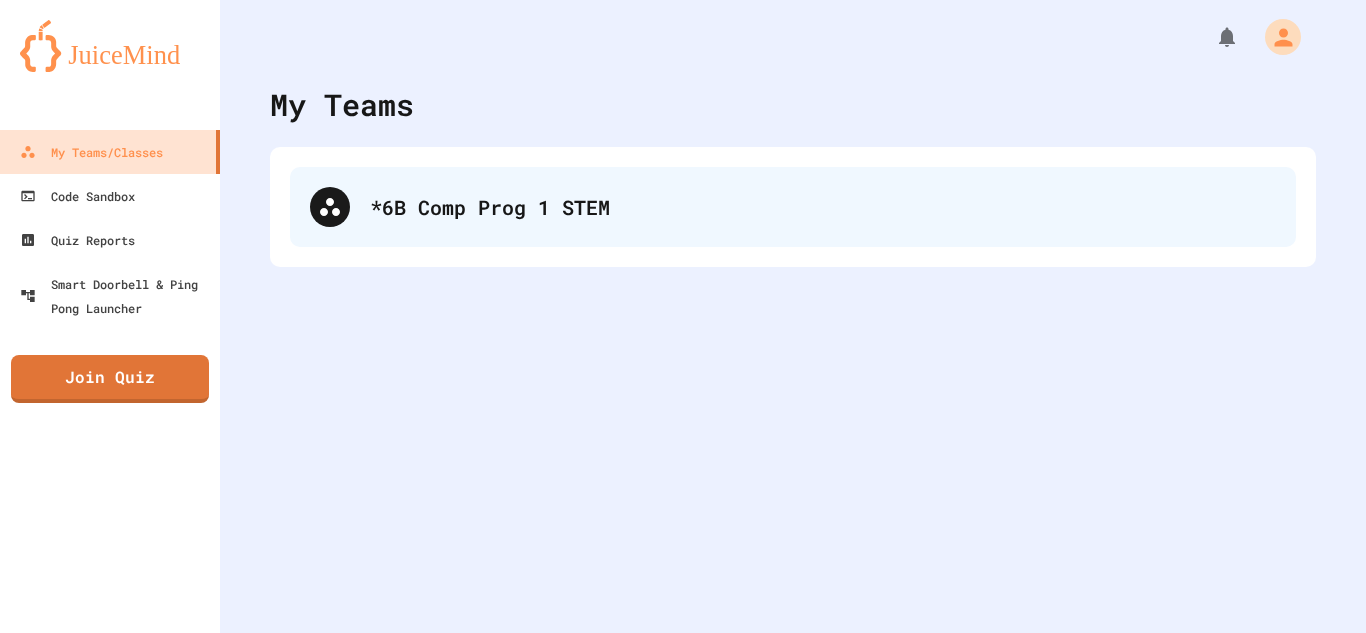 click on "*6B Comp Prog 1 STEM" at bounding box center (823, 207) 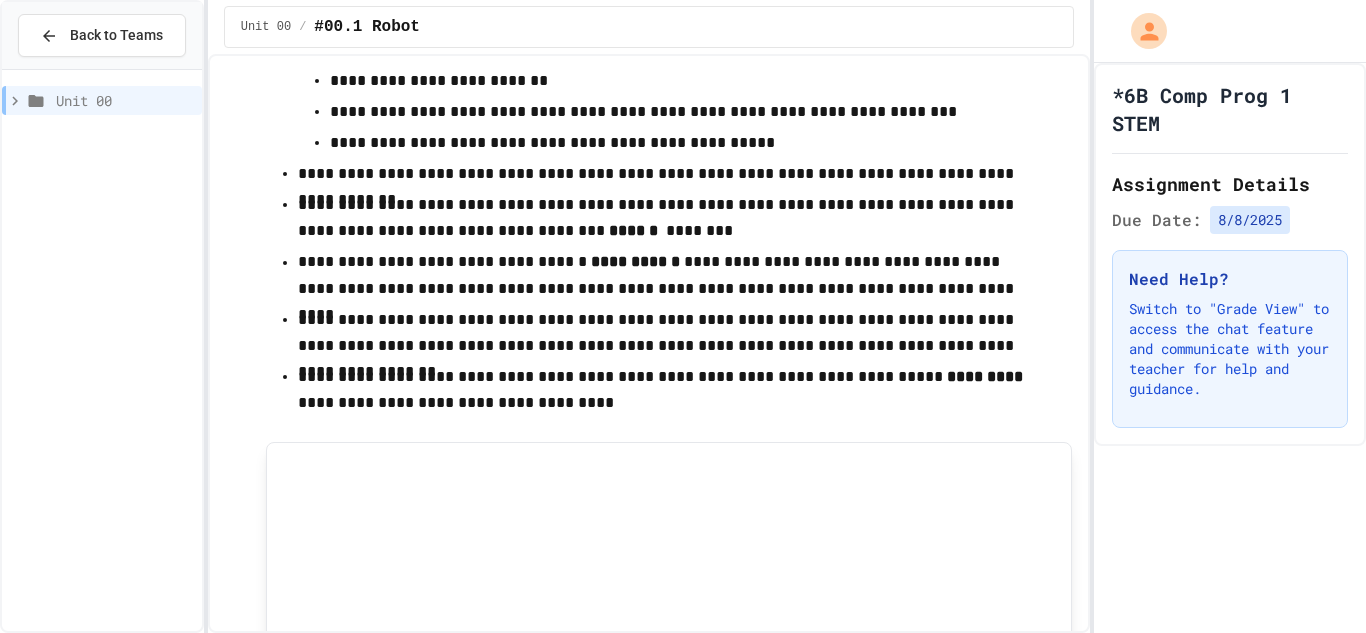 scroll, scrollTop: 198, scrollLeft: 0, axis: vertical 